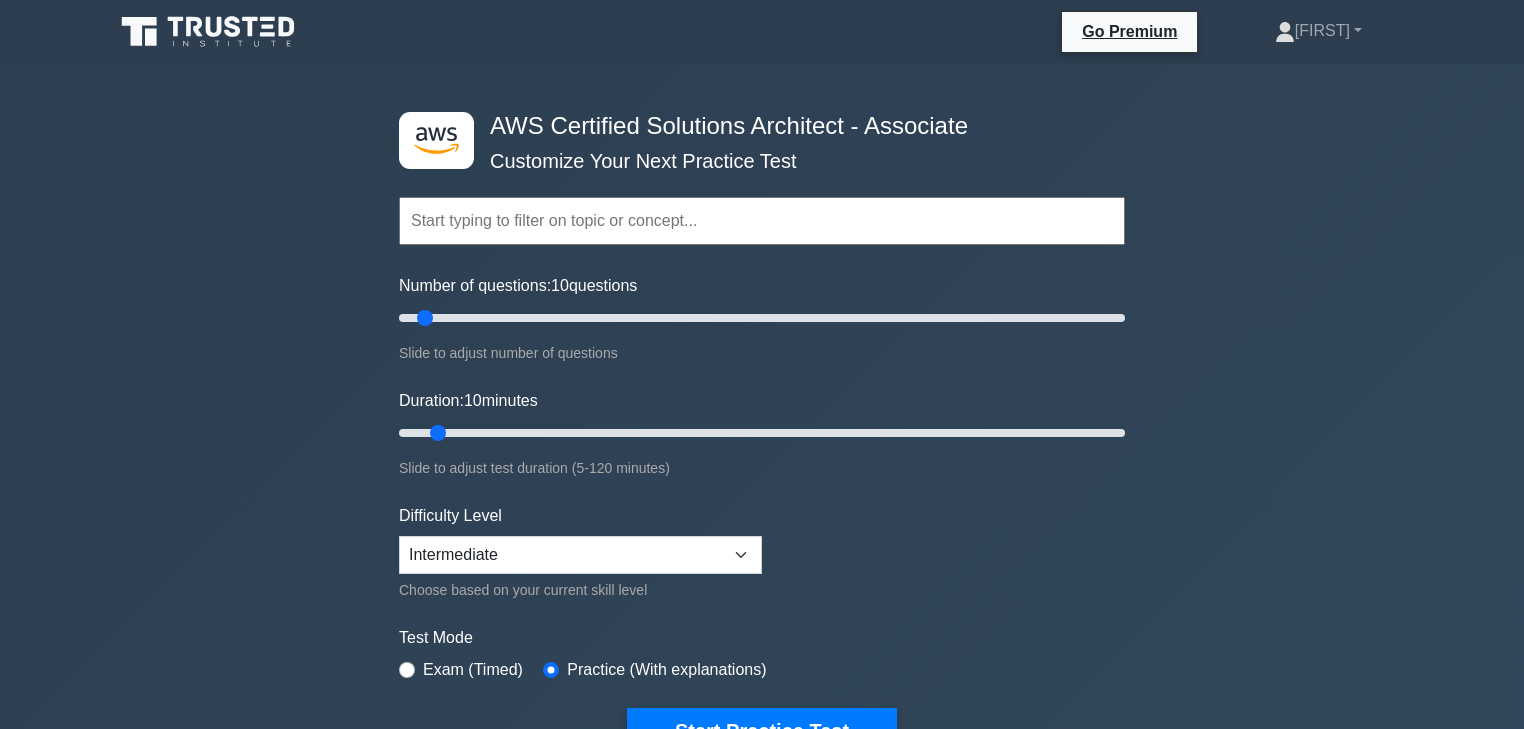 scroll, scrollTop: 0, scrollLeft: 0, axis: both 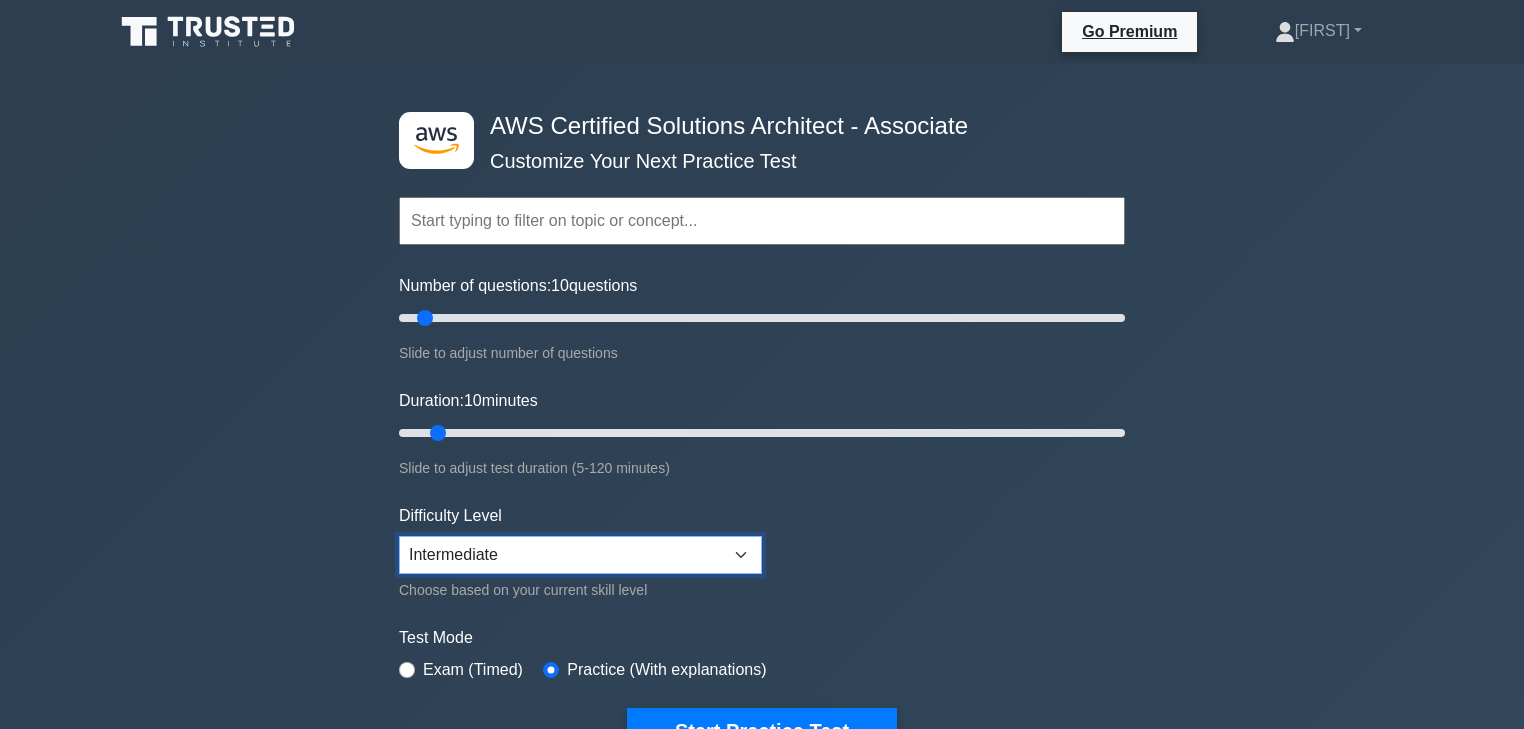 click on "Topics
Amazon EC2
Amazon S3
Amazon VPC
AWS Identity and Access Management (IAM)
Elastic Load Balancing (ELB)
AWS Lambda
Amazon RDS
AWS CloudFormation
Amazon Route 53
AWS CloudFront" at bounding box center (762, 445) 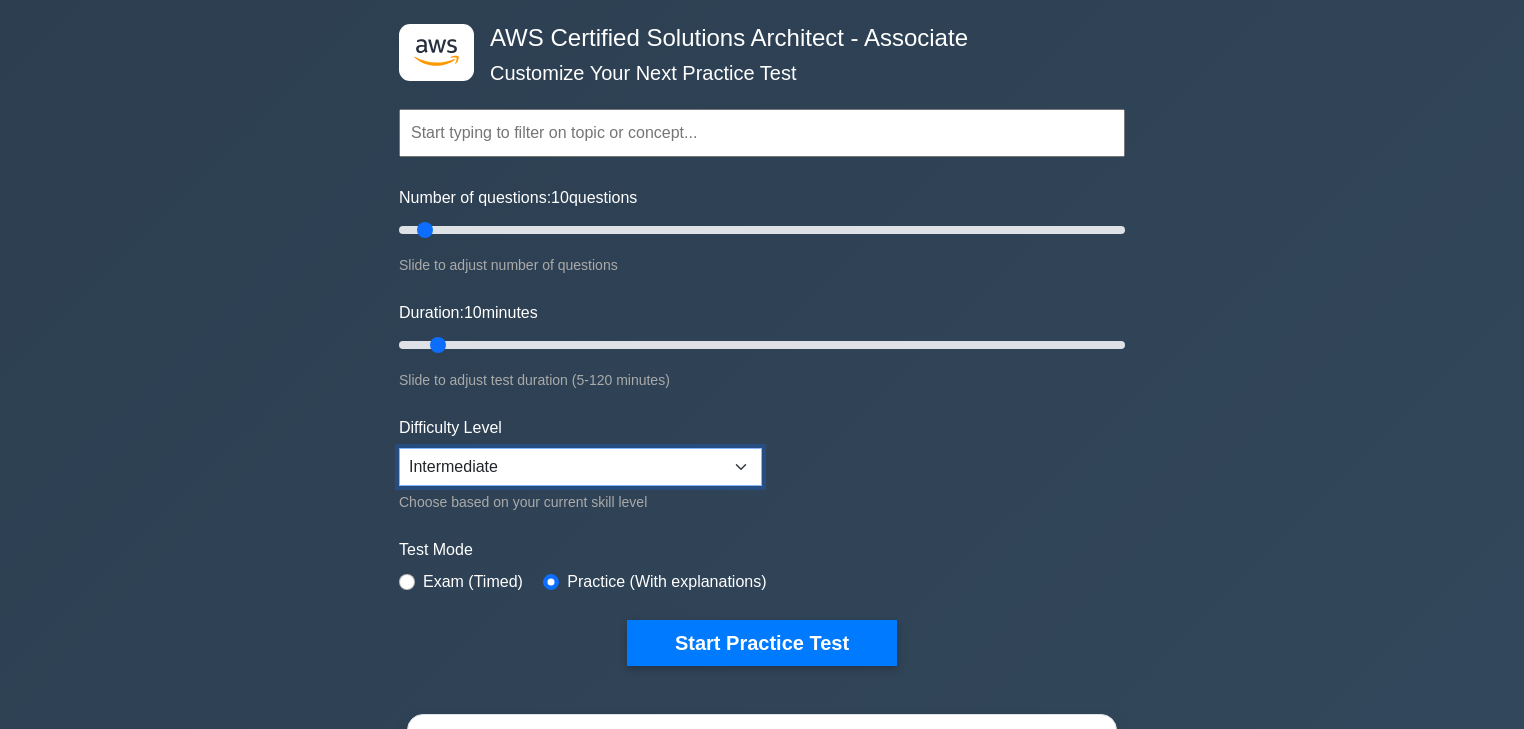 scroll, scrollTop: 144, scrollLeft: 0, axis: vertical 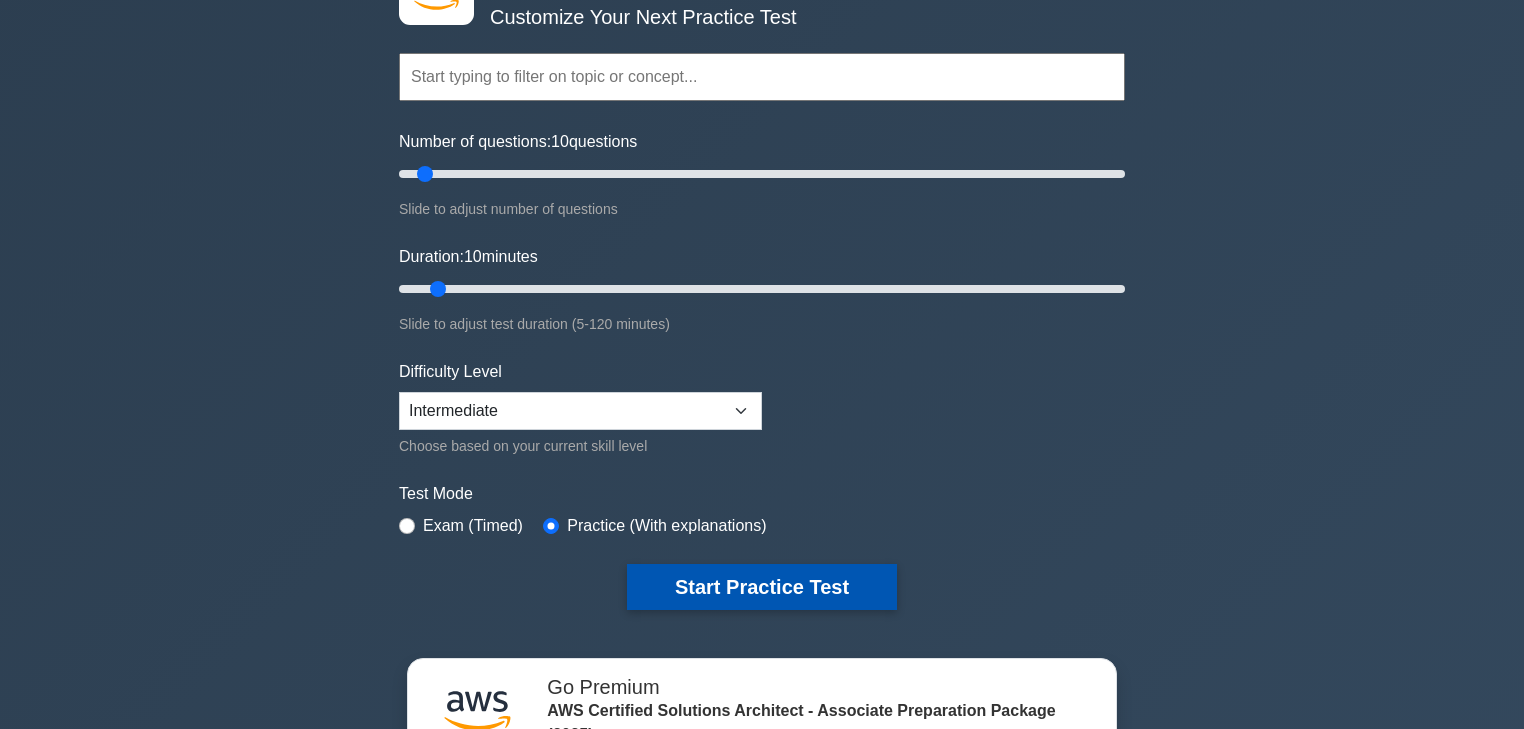 click on "Start Practice Test" at bounding box center (762, 587) 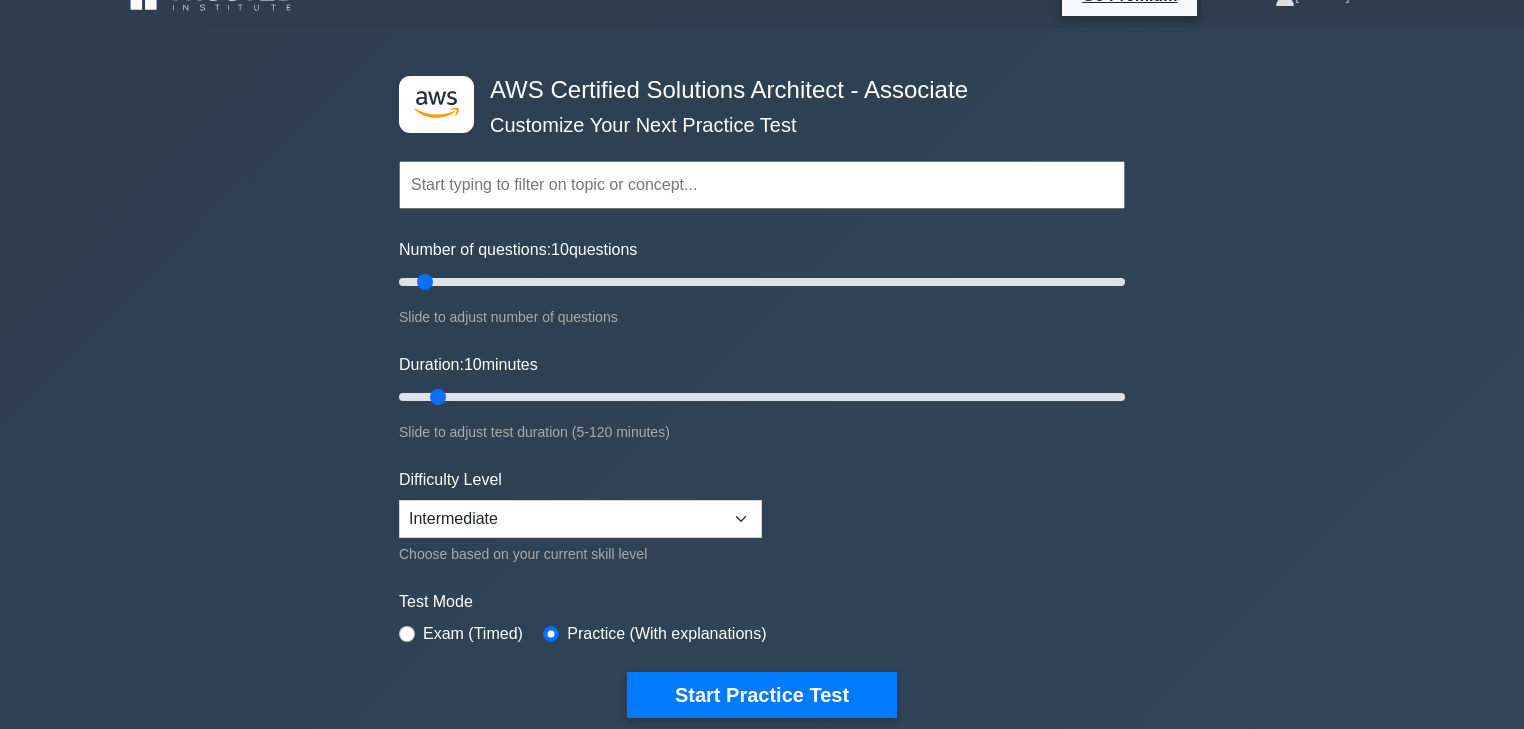 scroll, scrollTop: 0, scrollLeft: 0, axis: both 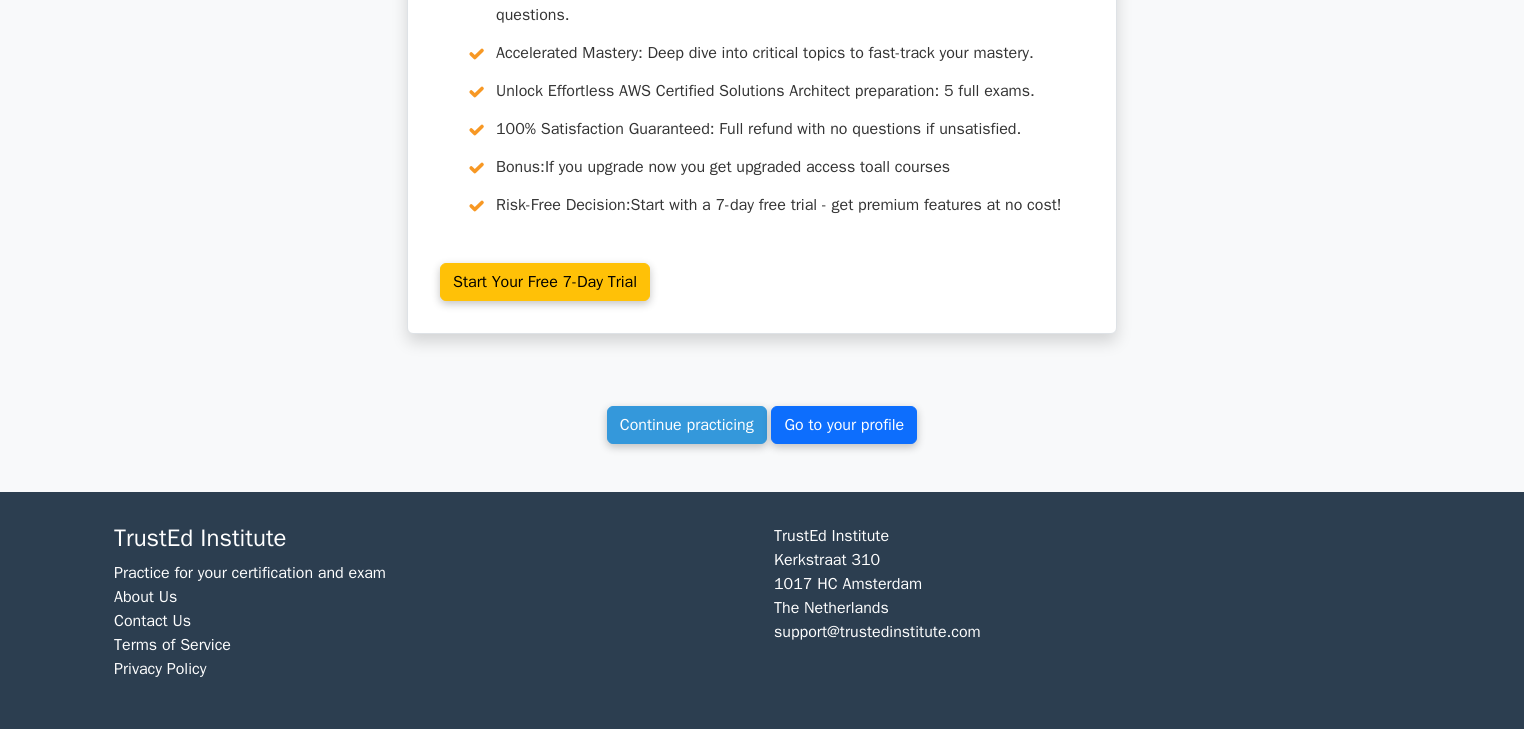 click on "Go to your profile" at bounding box center (844, 425) 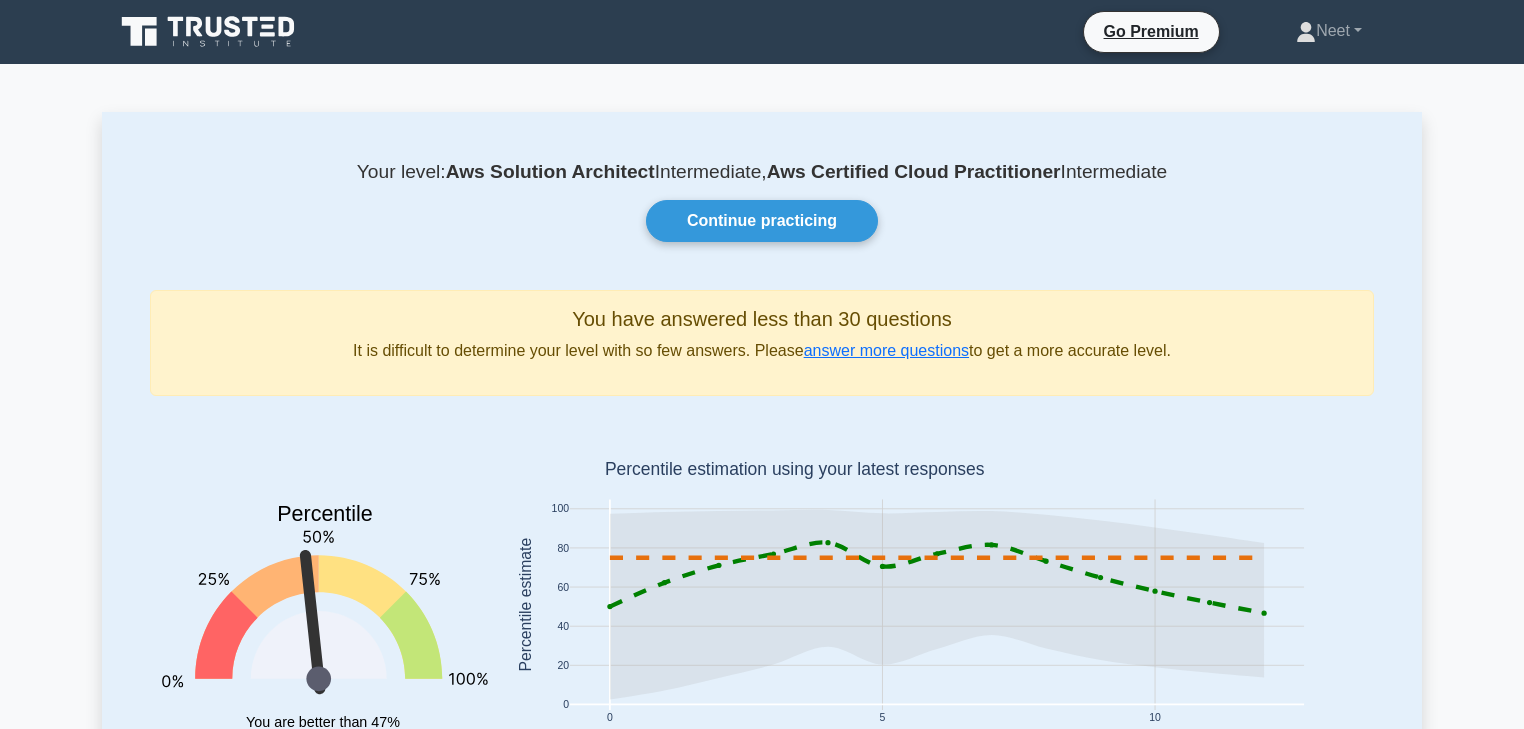 scroll, scrollTop: 0, scrollLeft: 0, axis: both 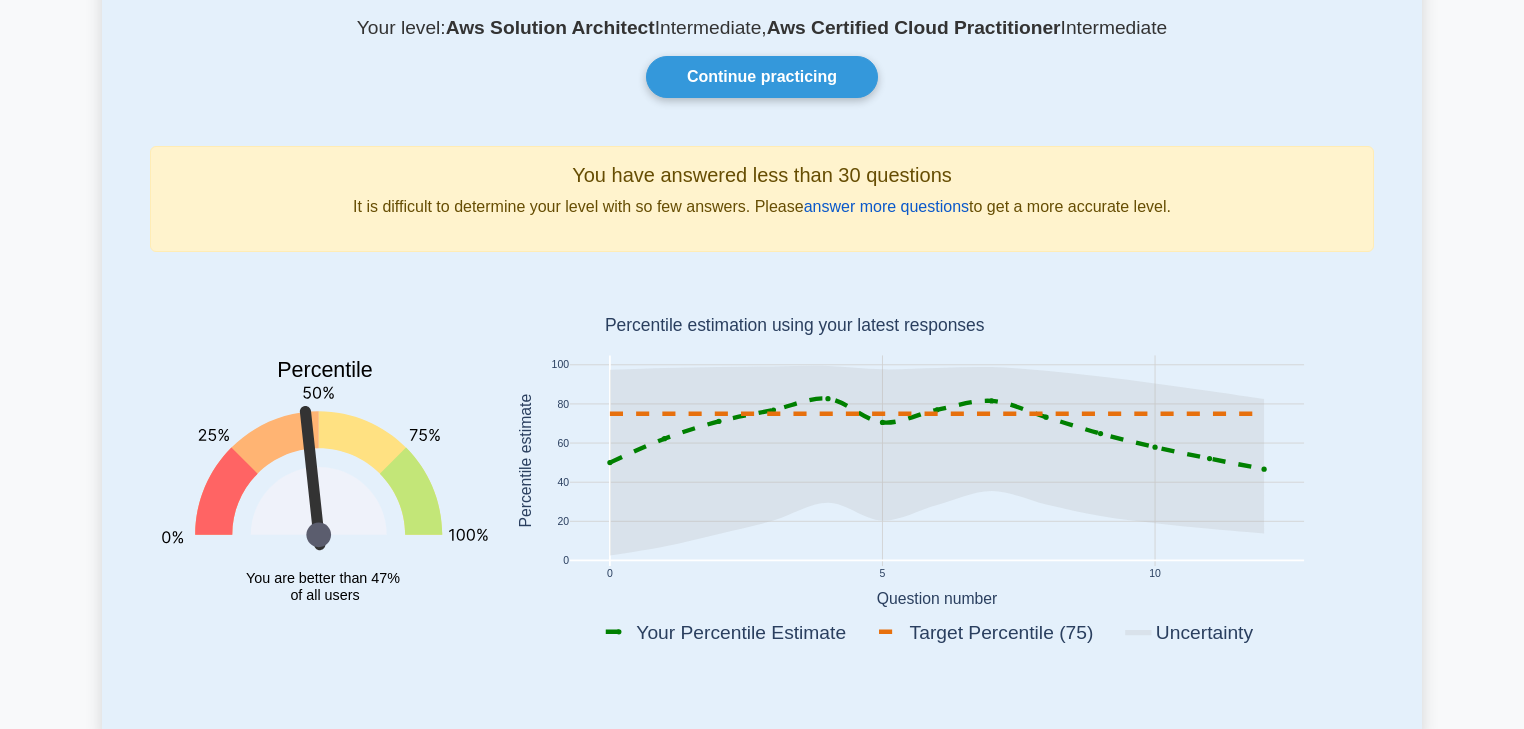 click on "answer more questions" at bounding box center (886, 206) 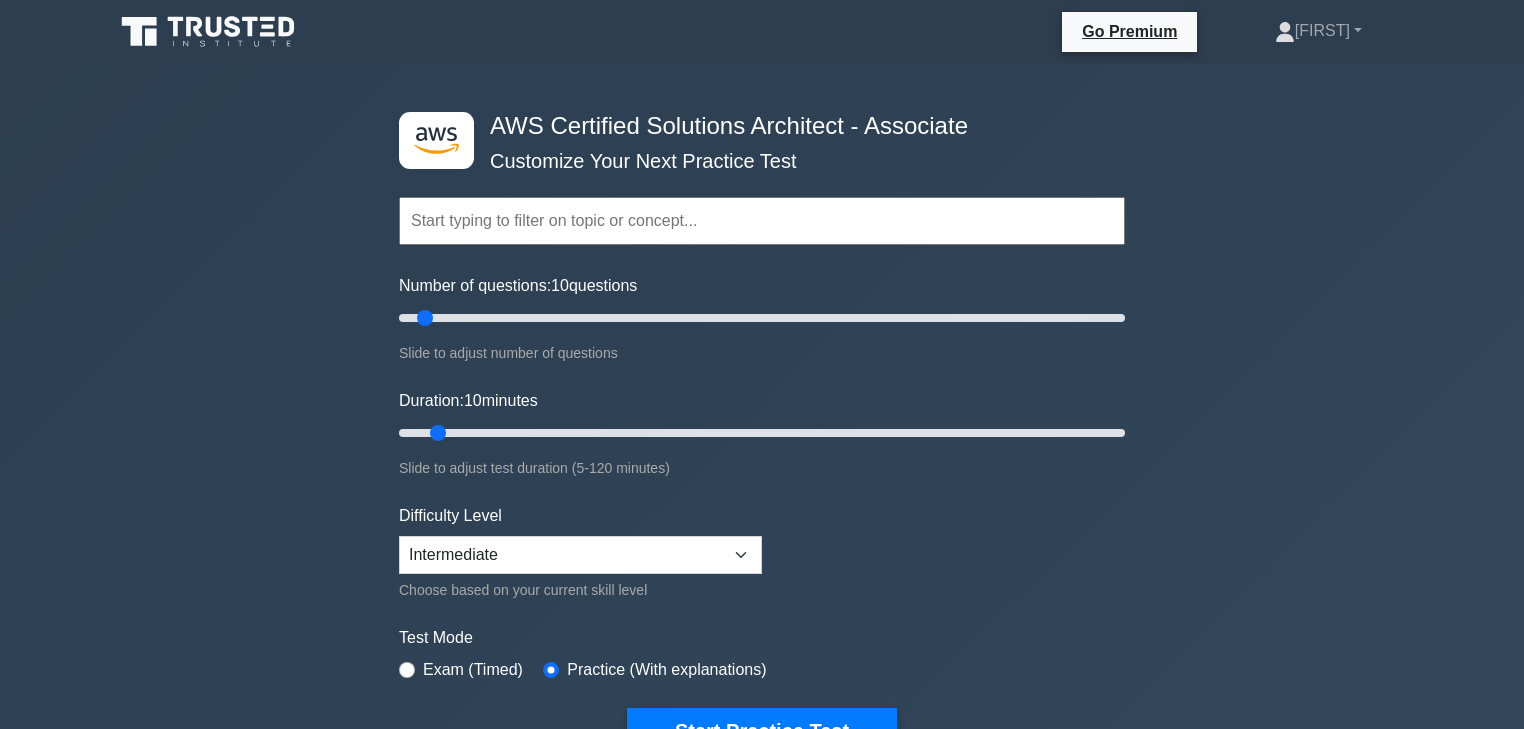 scroll, scrollTop: 432, scrollLeft: 0, axis: vertical 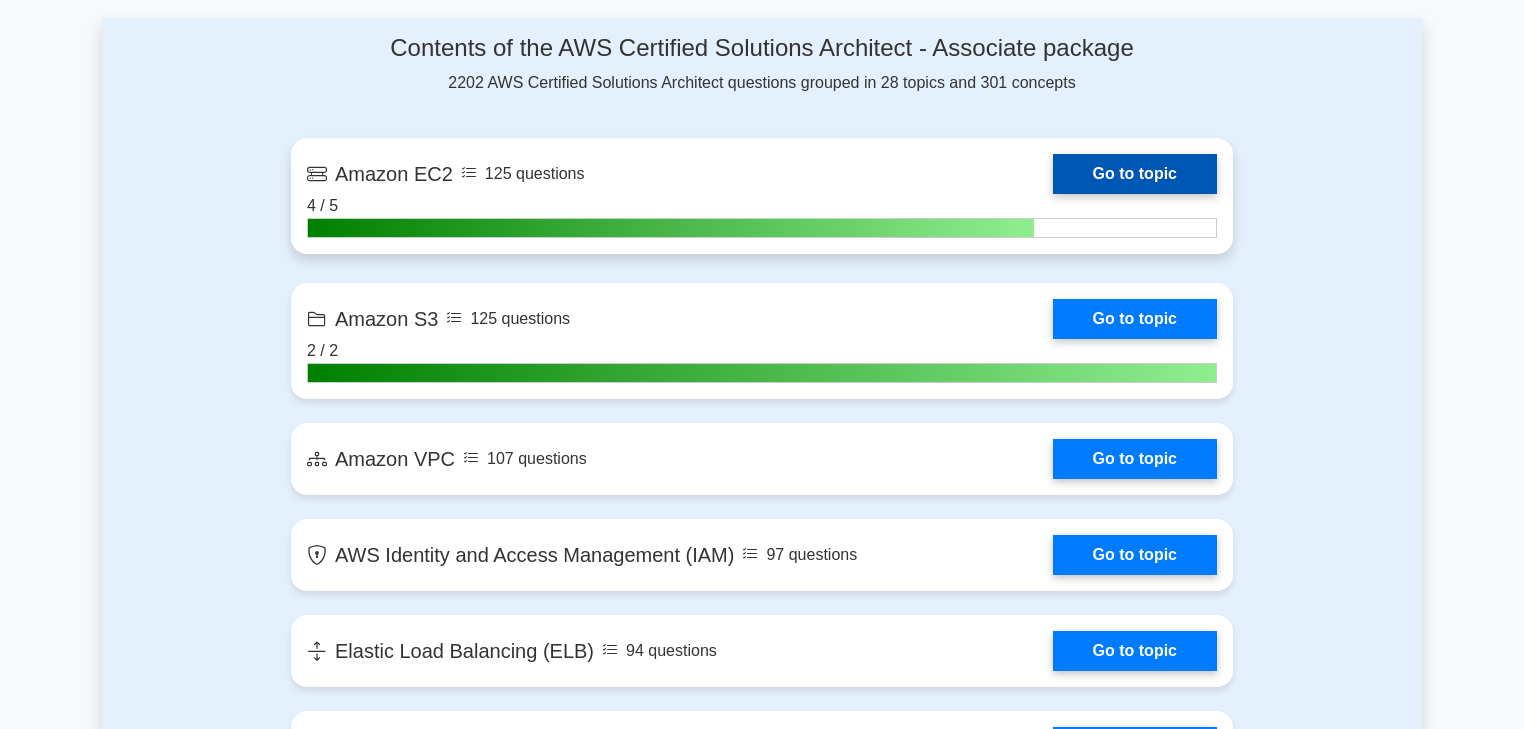 click on "Go to topic" at bounding box center [1135, 174] 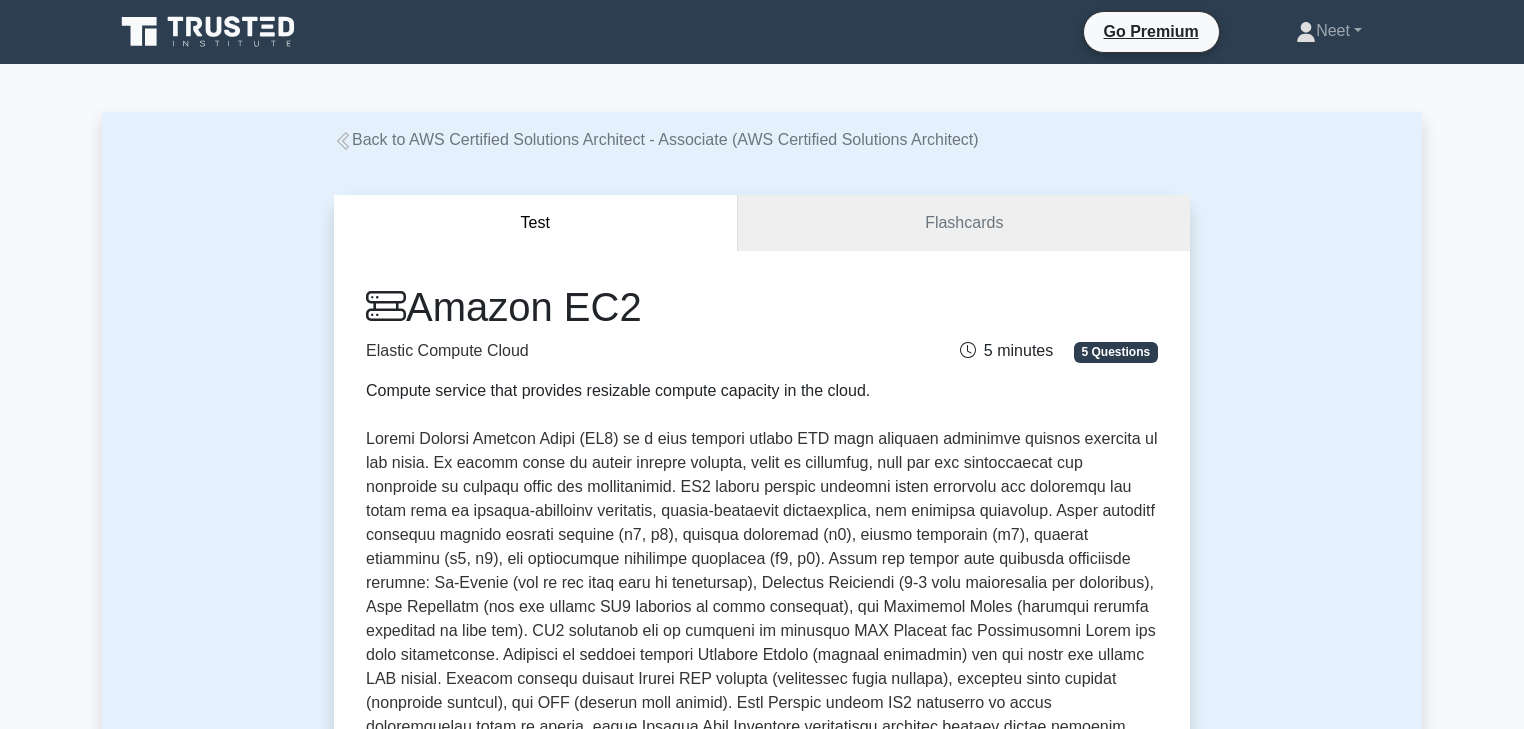 scroll, scrollTop: 0, scrollLeft: 0, axis: both 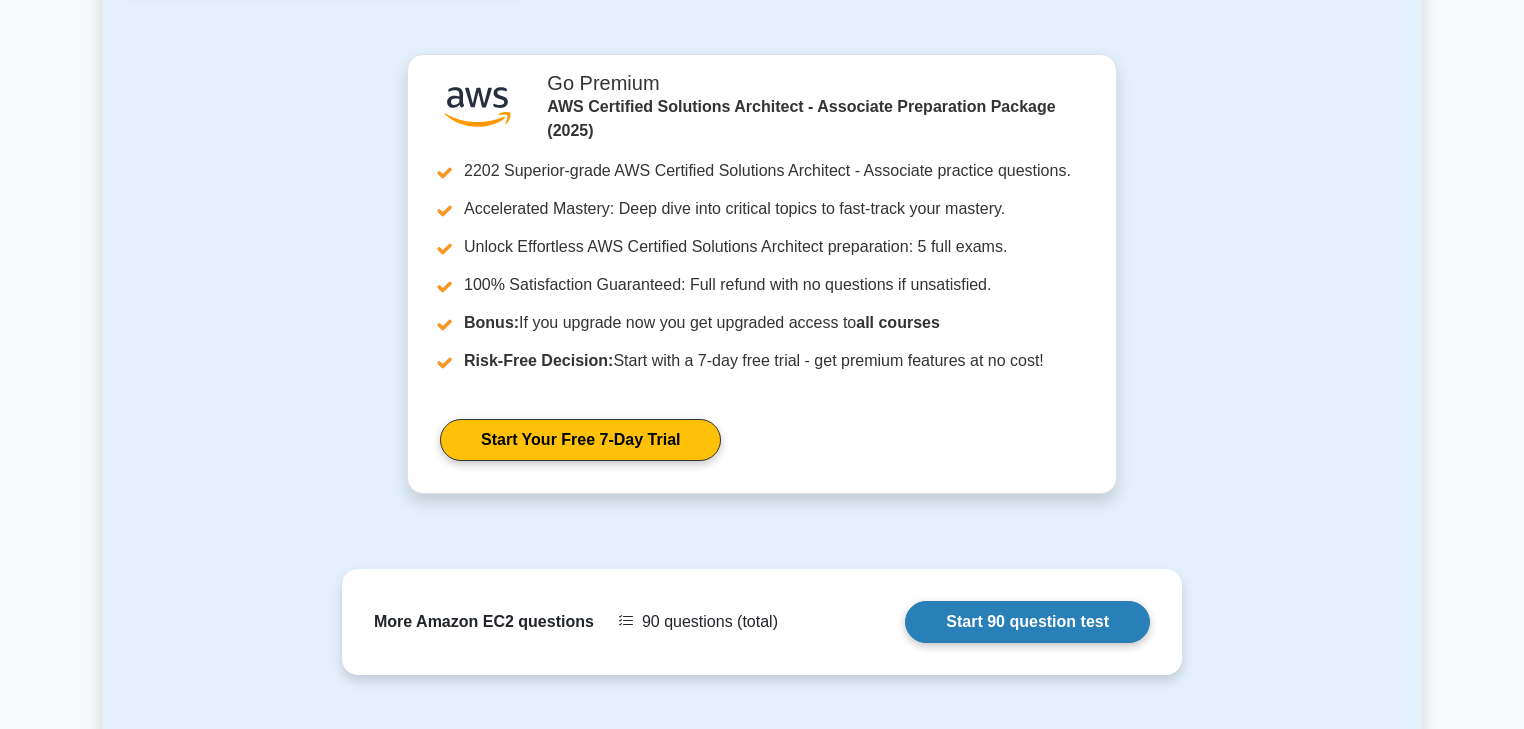 click on "Start 90 question test" at bounding box center (1027, 622) 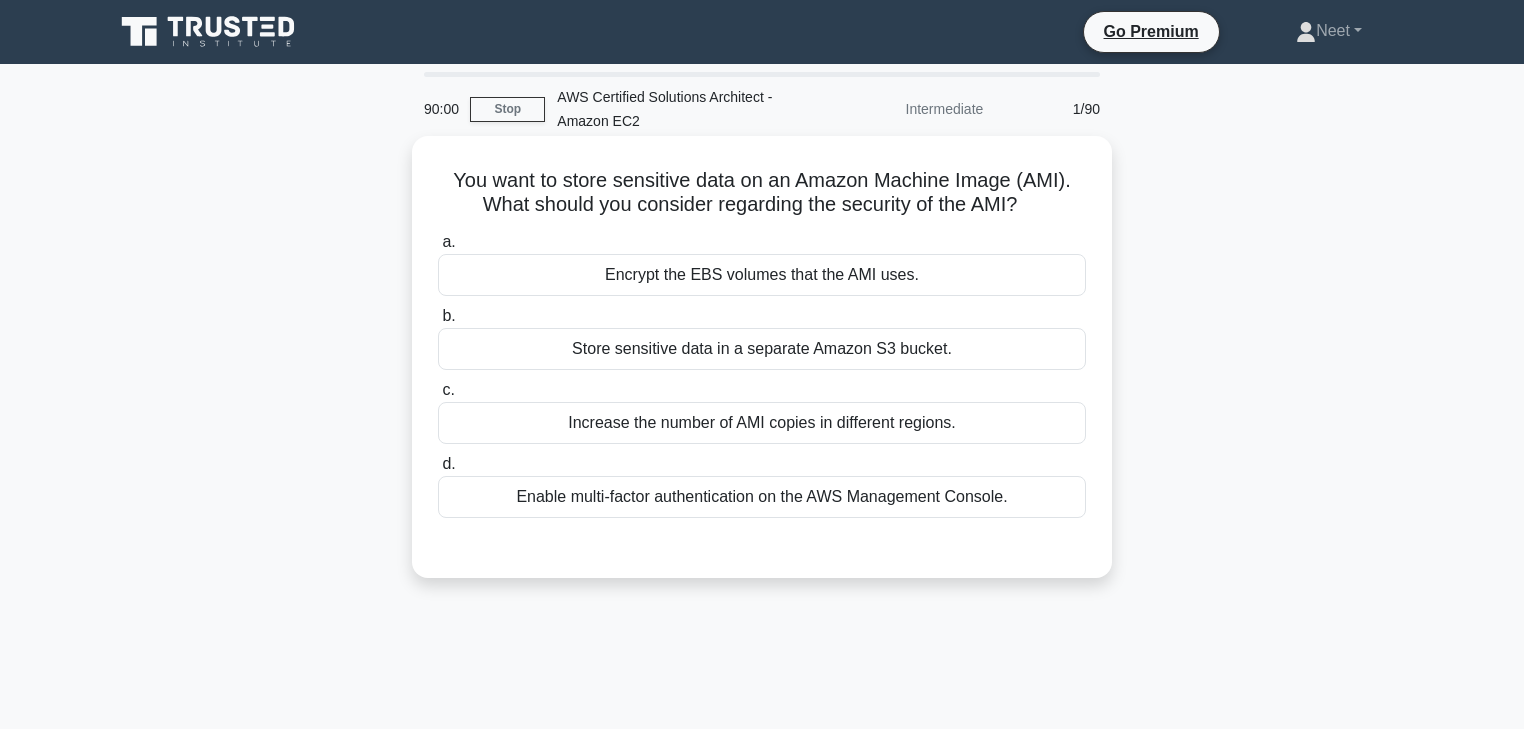 scroll, scrollTop: 0, scrollLeft: 0, axis: both 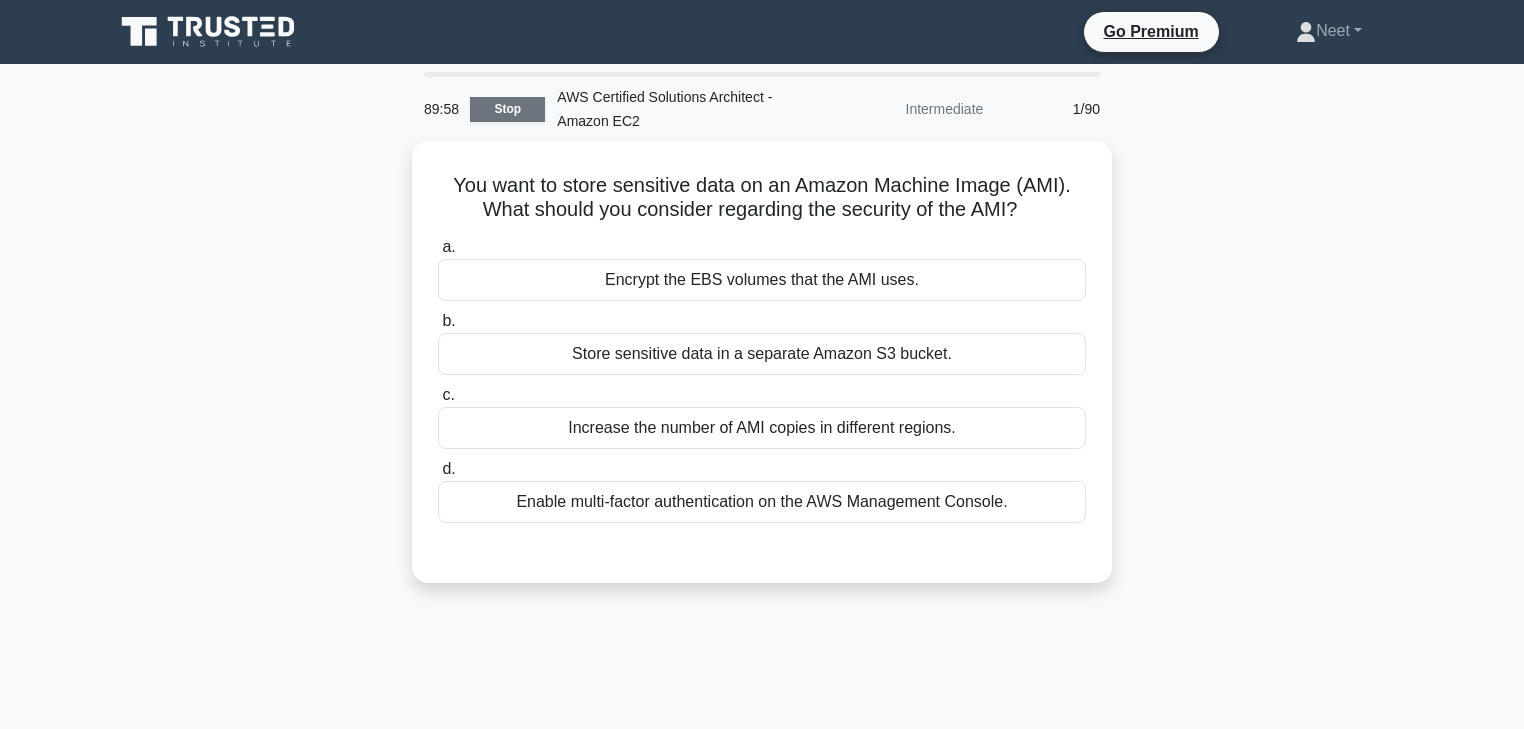 click on "Stop" at bounding box center [507, 109] 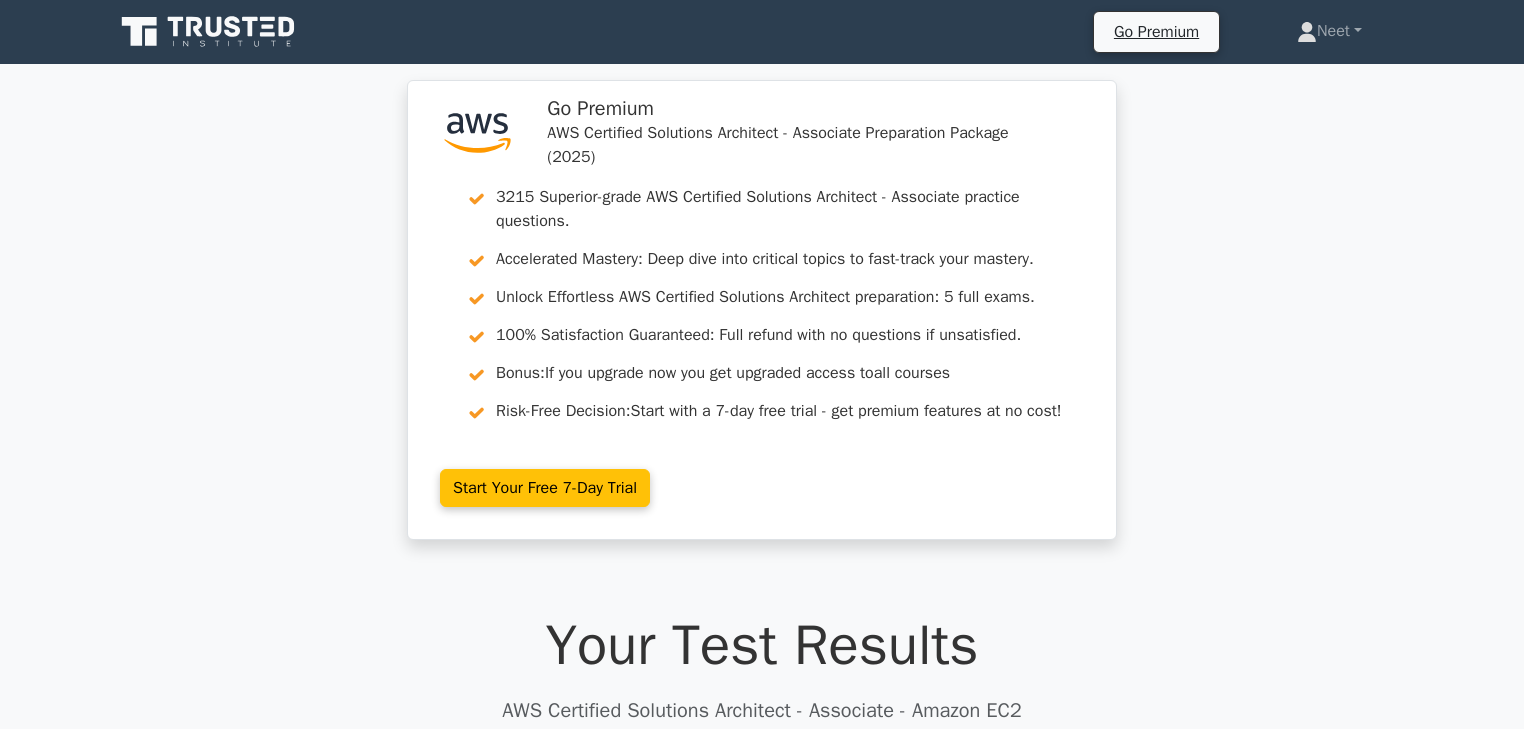 scroll, scrollTop: 0, scrollLeft: 0, axis: both 